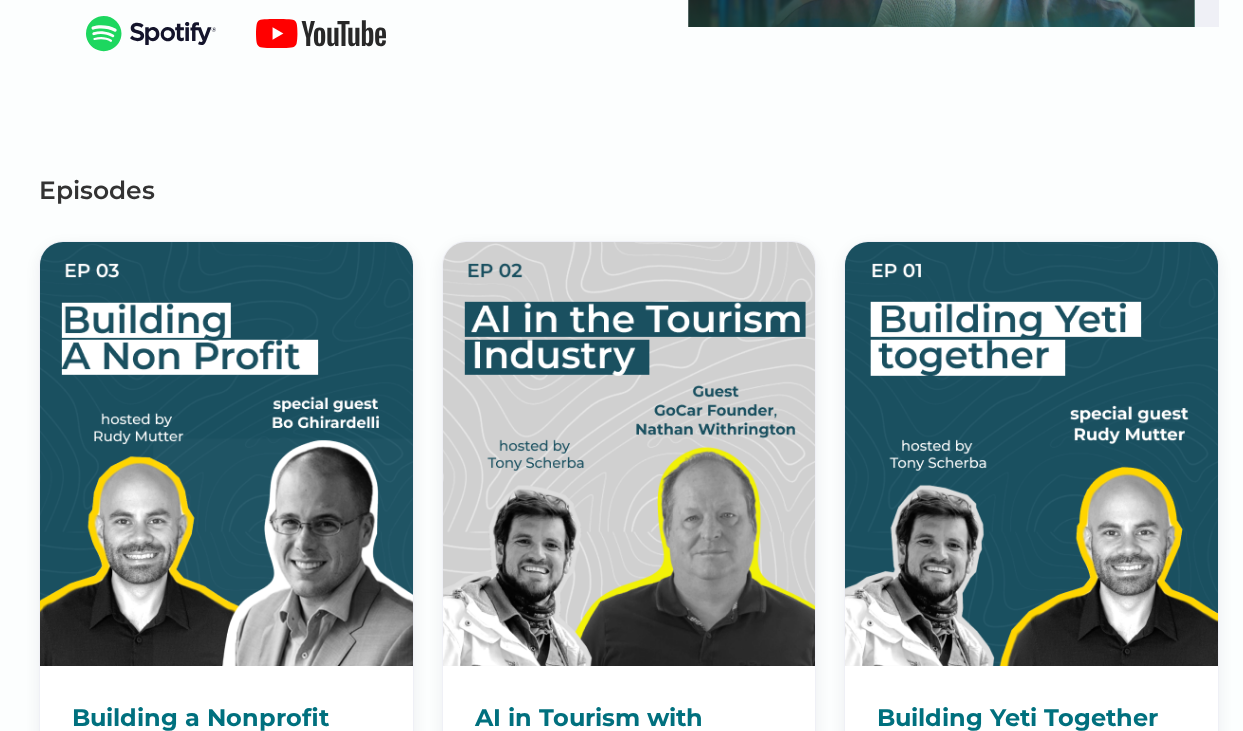 scroll, scrollTop: 456, scrollLeft: 0, axis: vertical 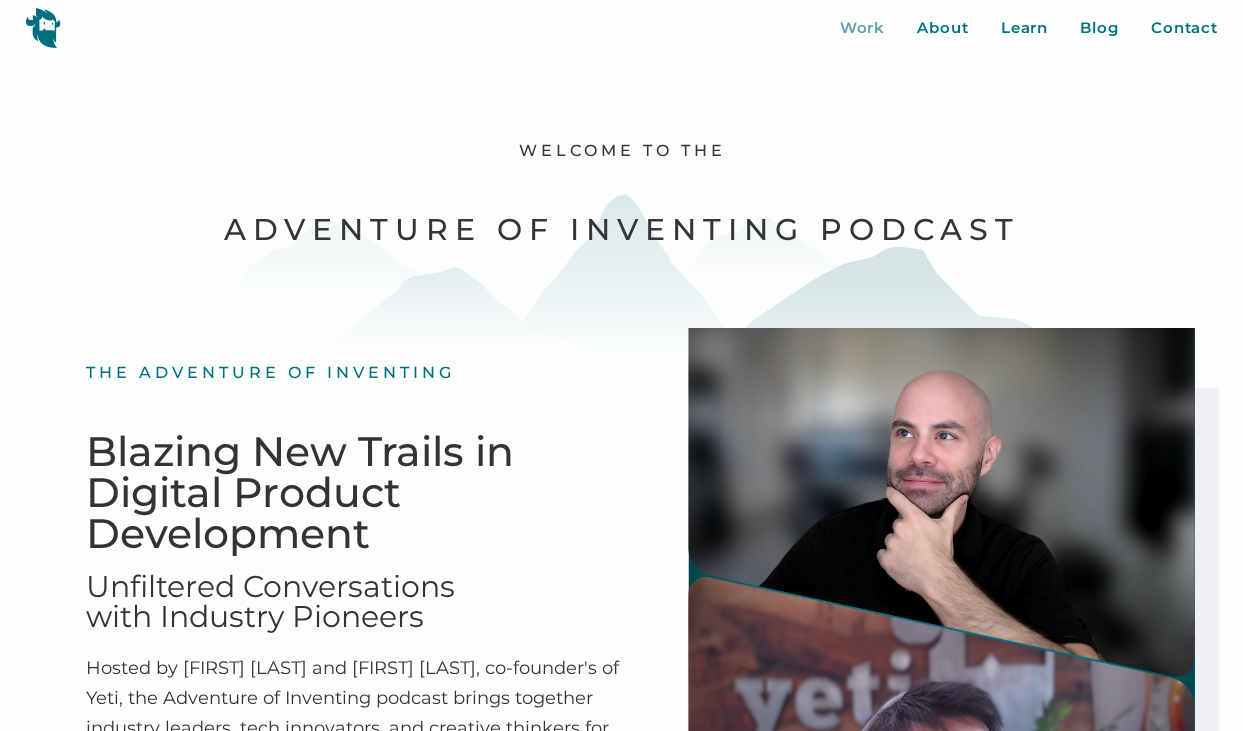 click on "Work" at bounding box center (863, 28) 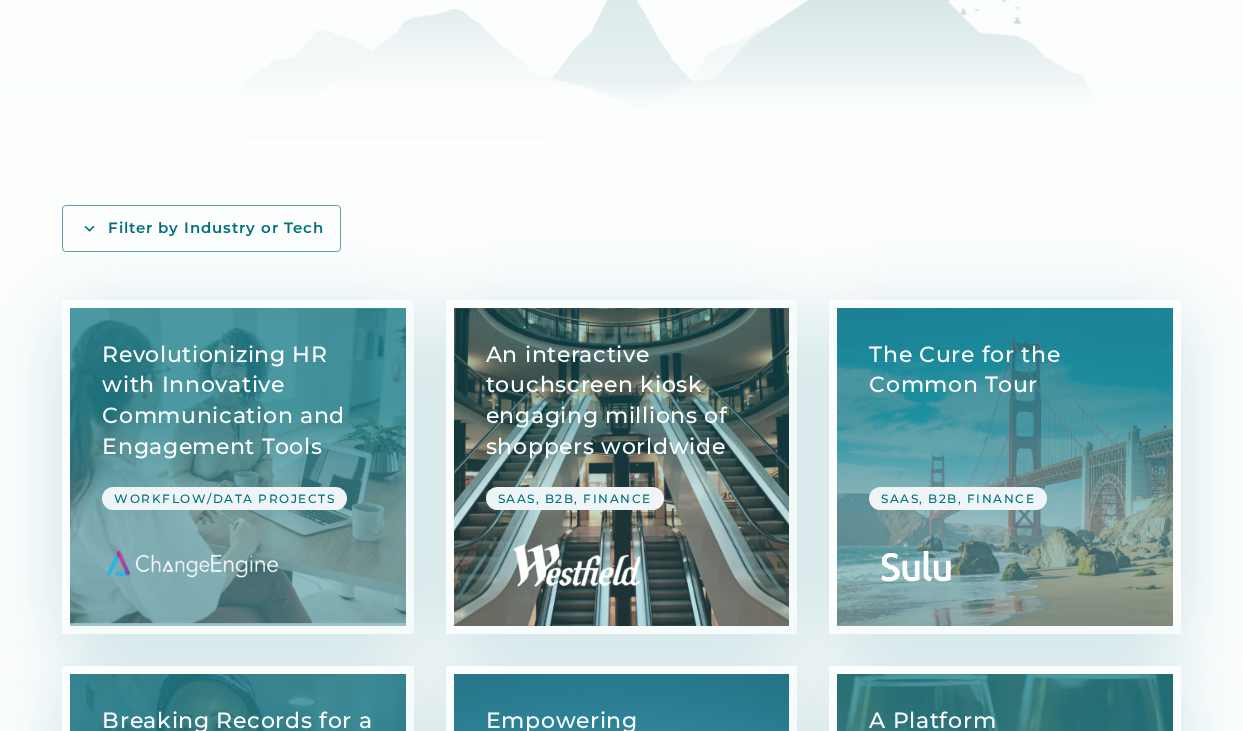 scroll, scrollTop: 0, scrollLeft: 0, axis: both 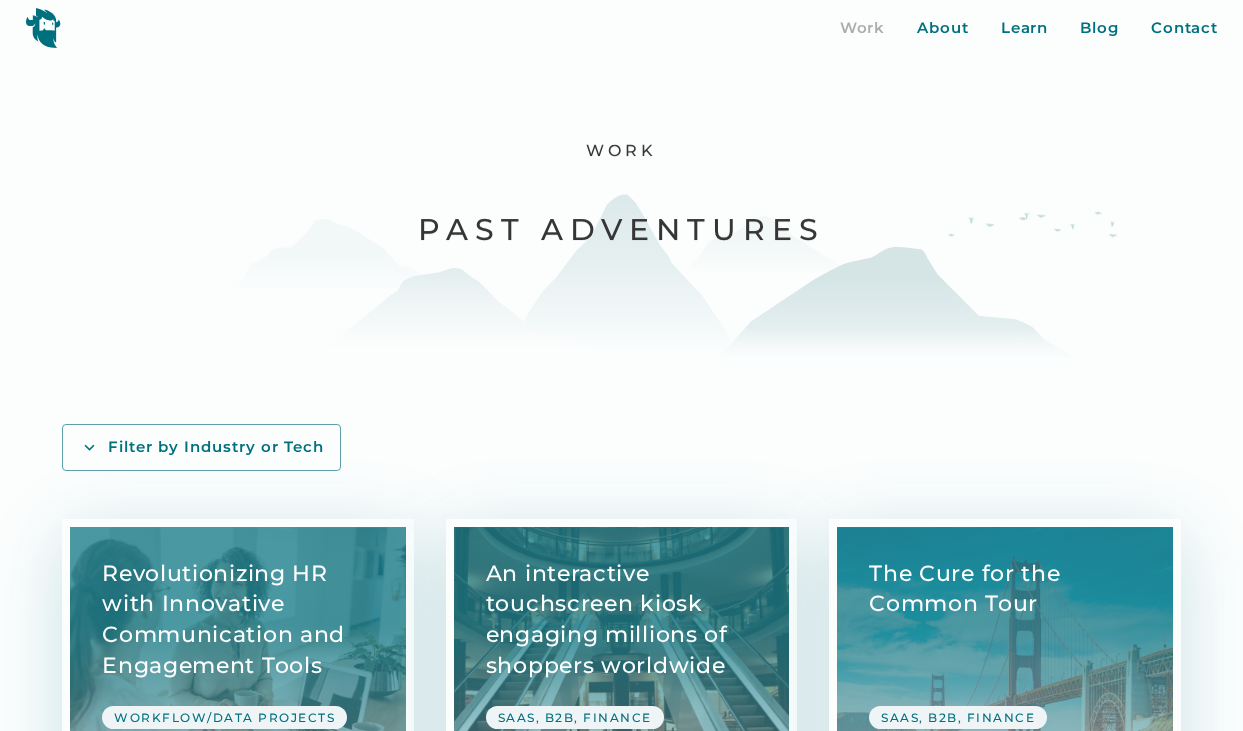 click on "Work About Learn Blog Contact Close More... Work About Learn Blog Contact Blog Press Jobs Yeti App Kit" at bounding box center (621, 28) 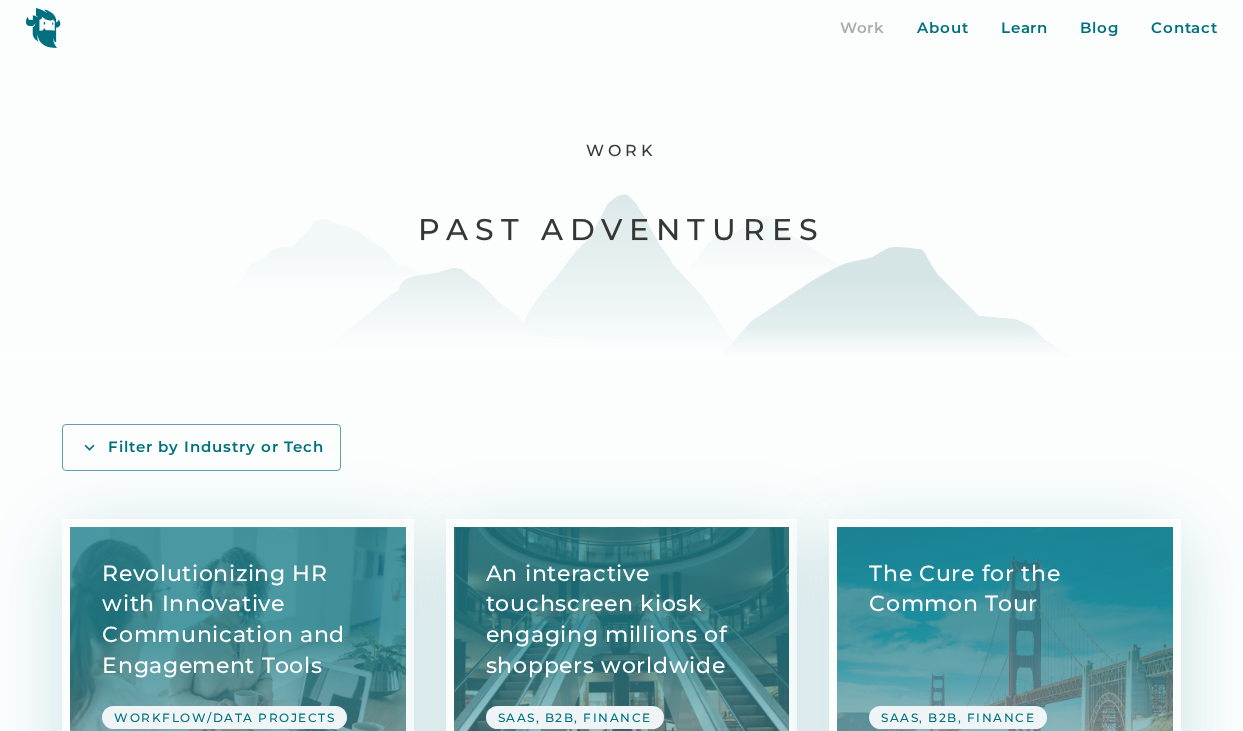 click on "Work About Learn Blog Contact Close More... Work About Learn Blog Contact Blog Press Jobs Yeti App Kit" at bounding box center (621, 28) 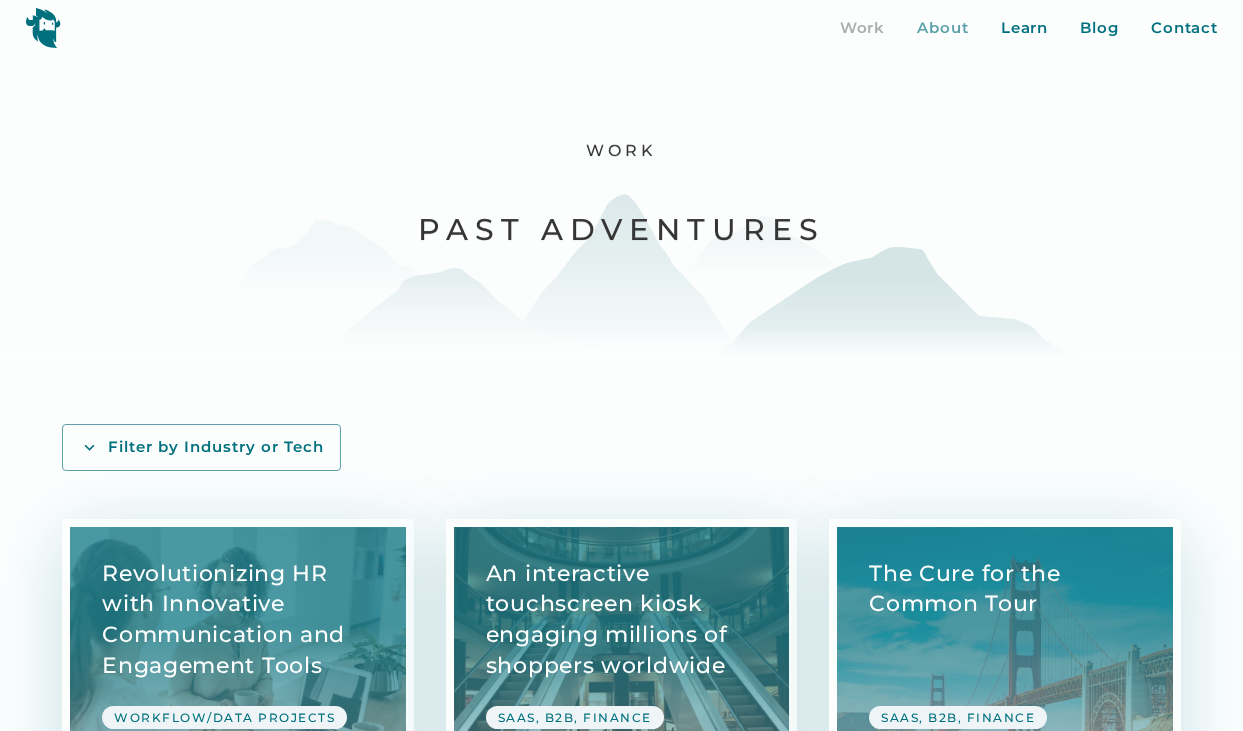 click on "About" at bounding box center (943, 28) 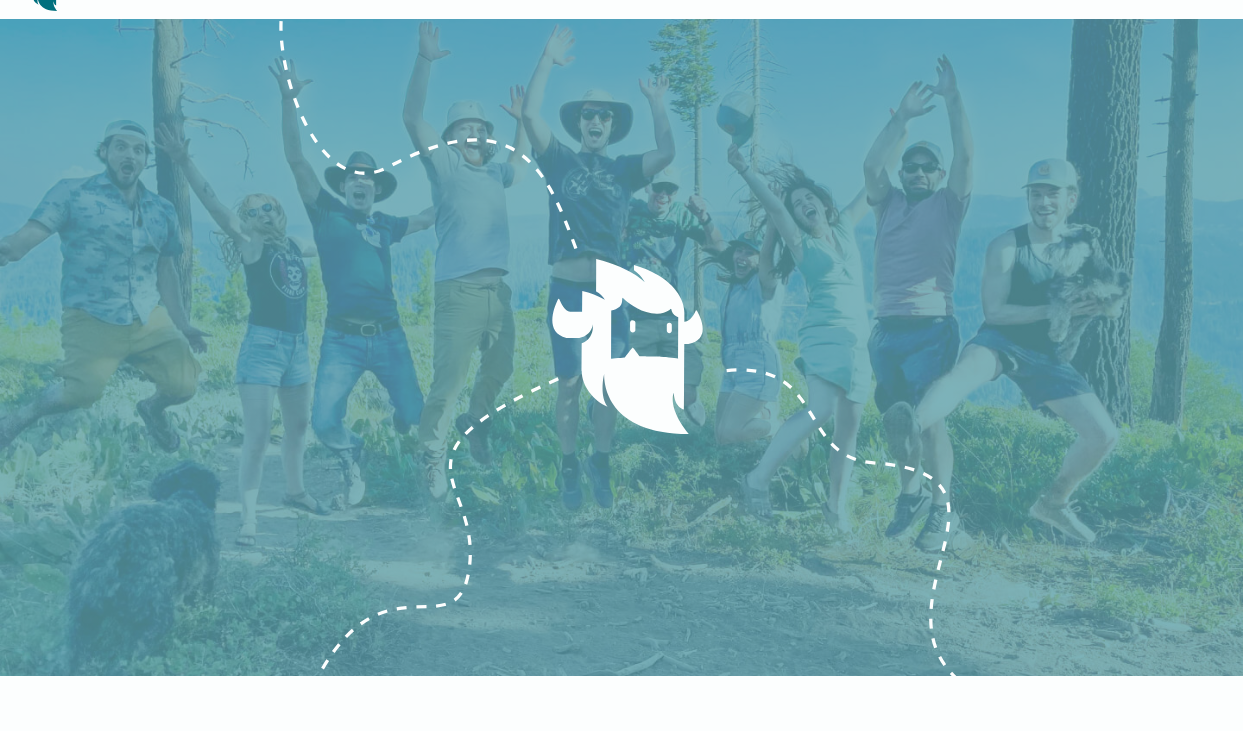 scroll, scrollTop: 0, scrollLeft: 0, axis: both 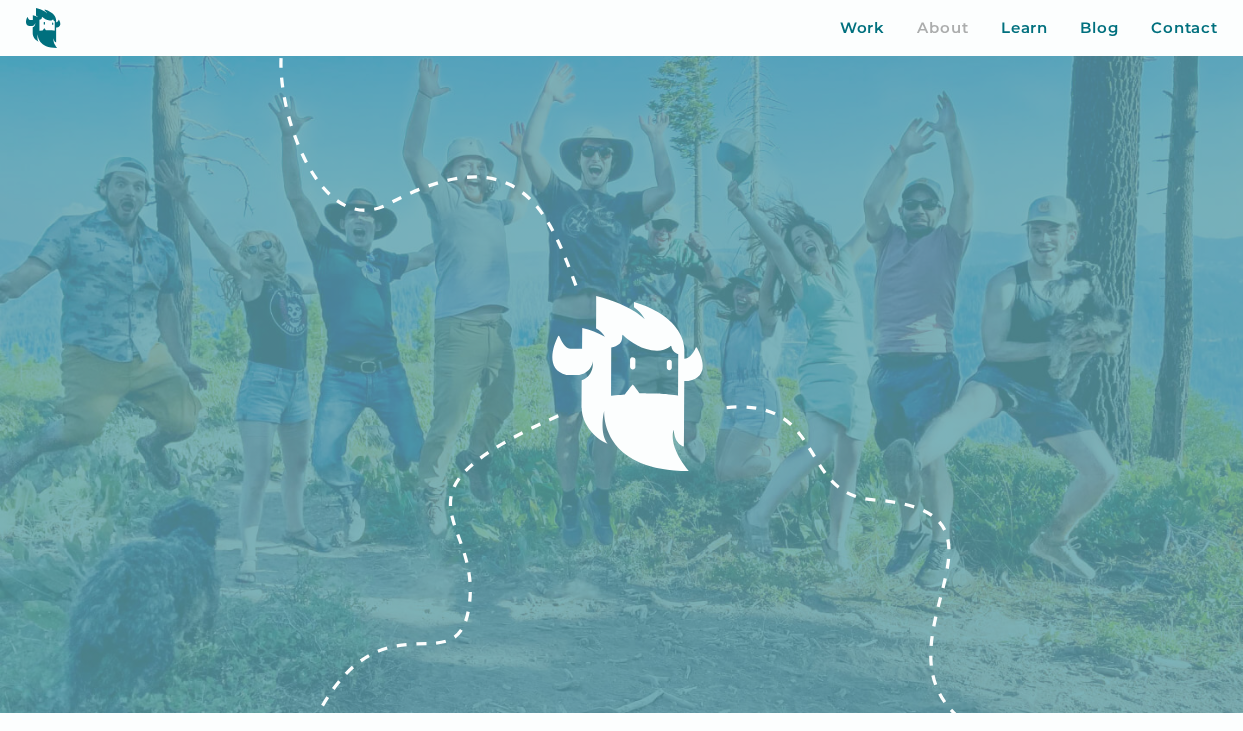 click on "Work About Learn Blog Contact Close More... Work About Learn Blog Contact Blog Press Jobs Yeti App Kit" at bounding box center (621, 28) 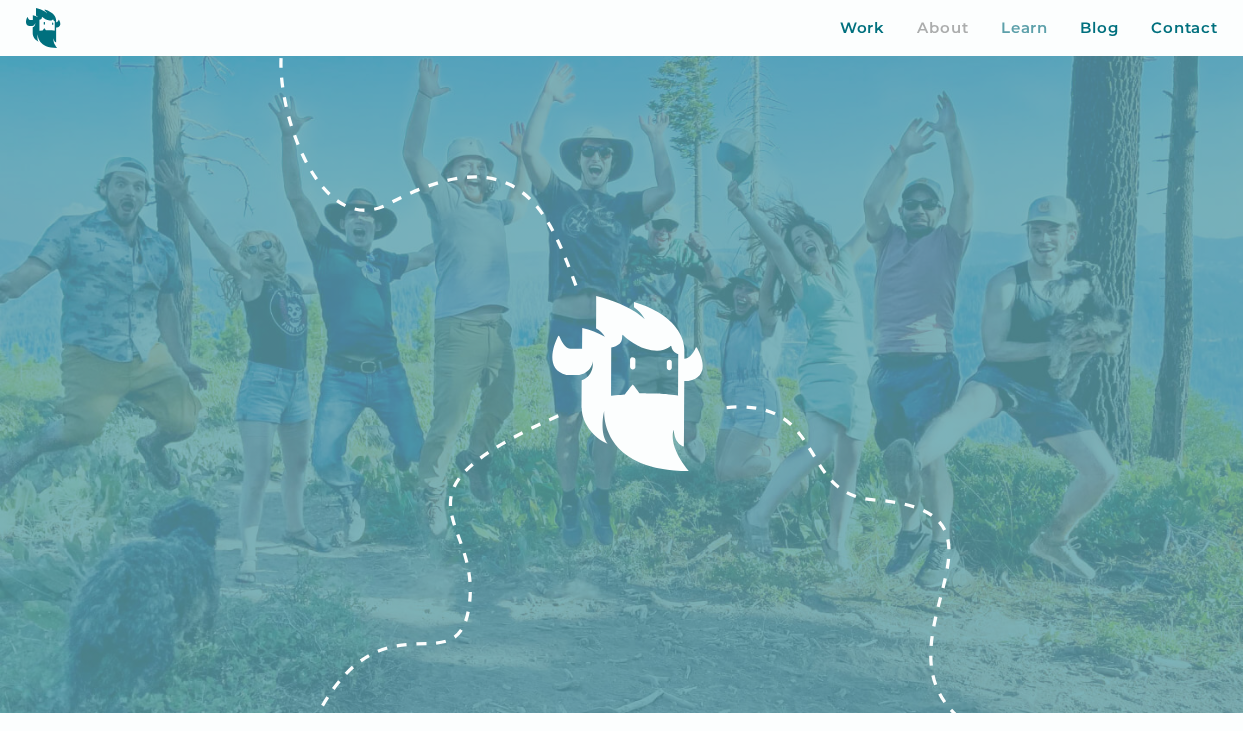 click on "Learn" at bounding box center [1025, 28] 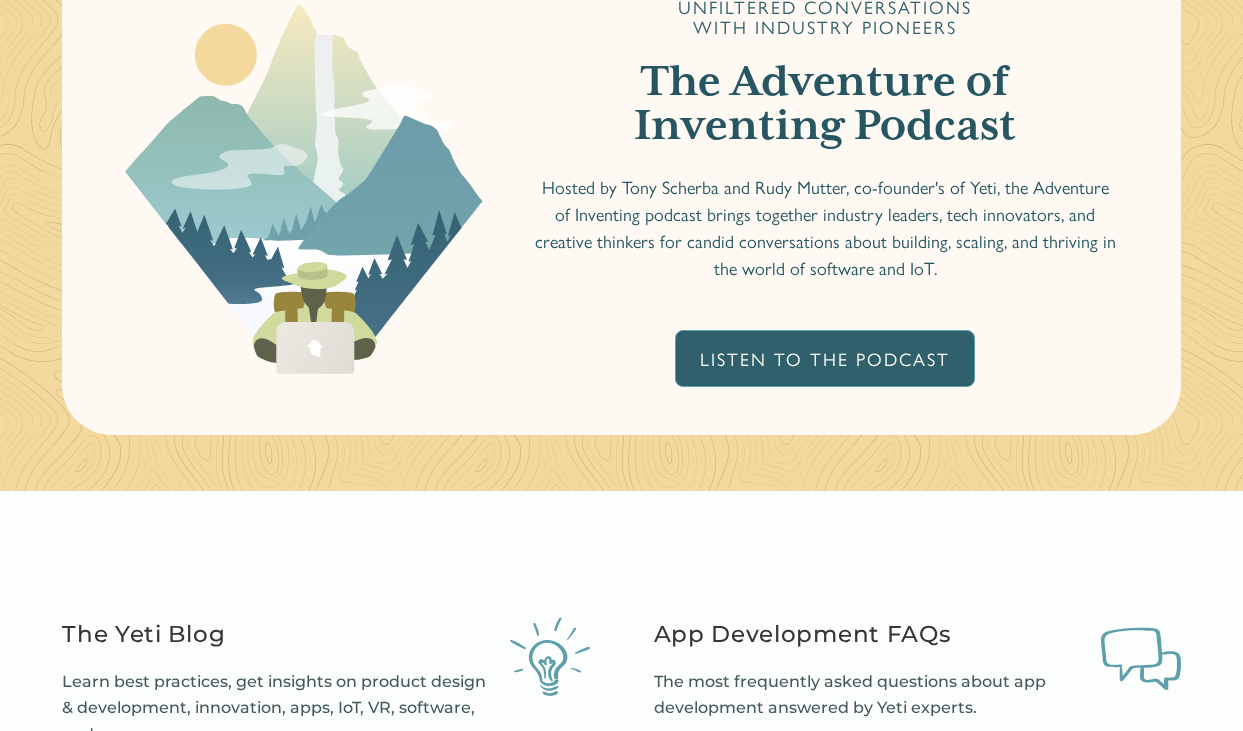 scroll, scrollTop: 0, scrollLeft: 0, axis: both 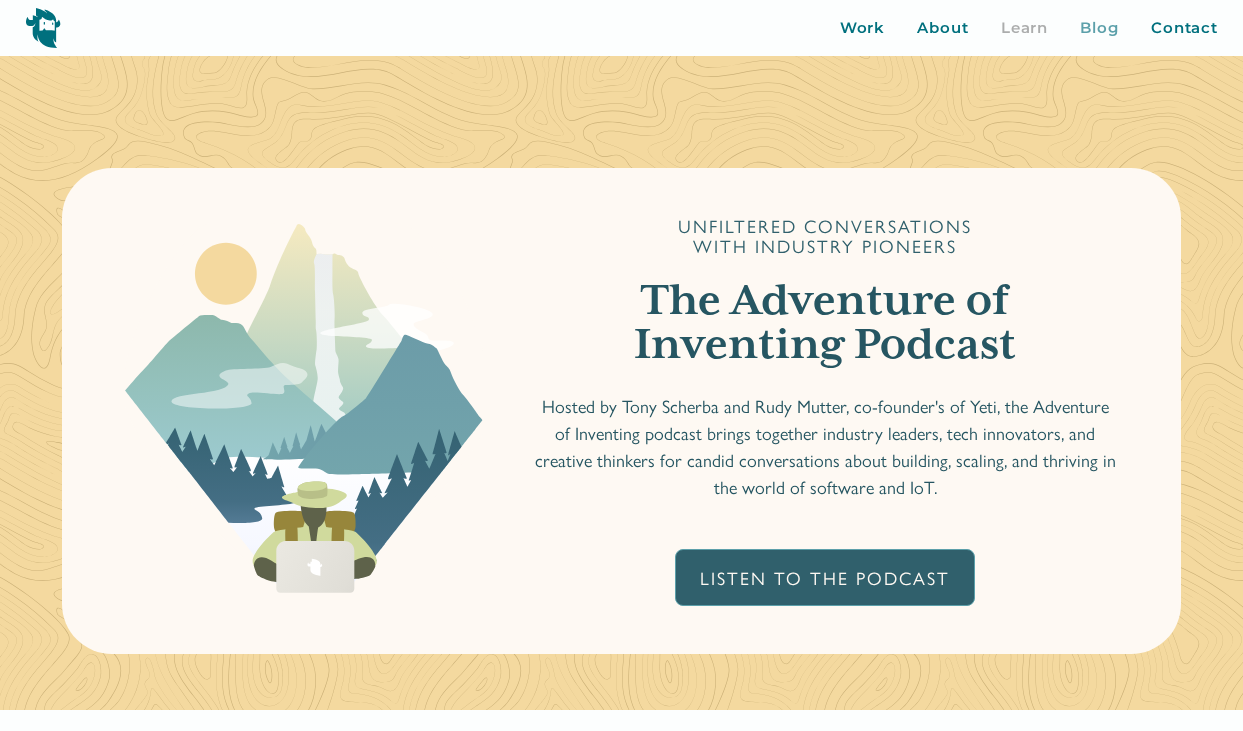 click on "Blog" at bounding box center [1099, 28] 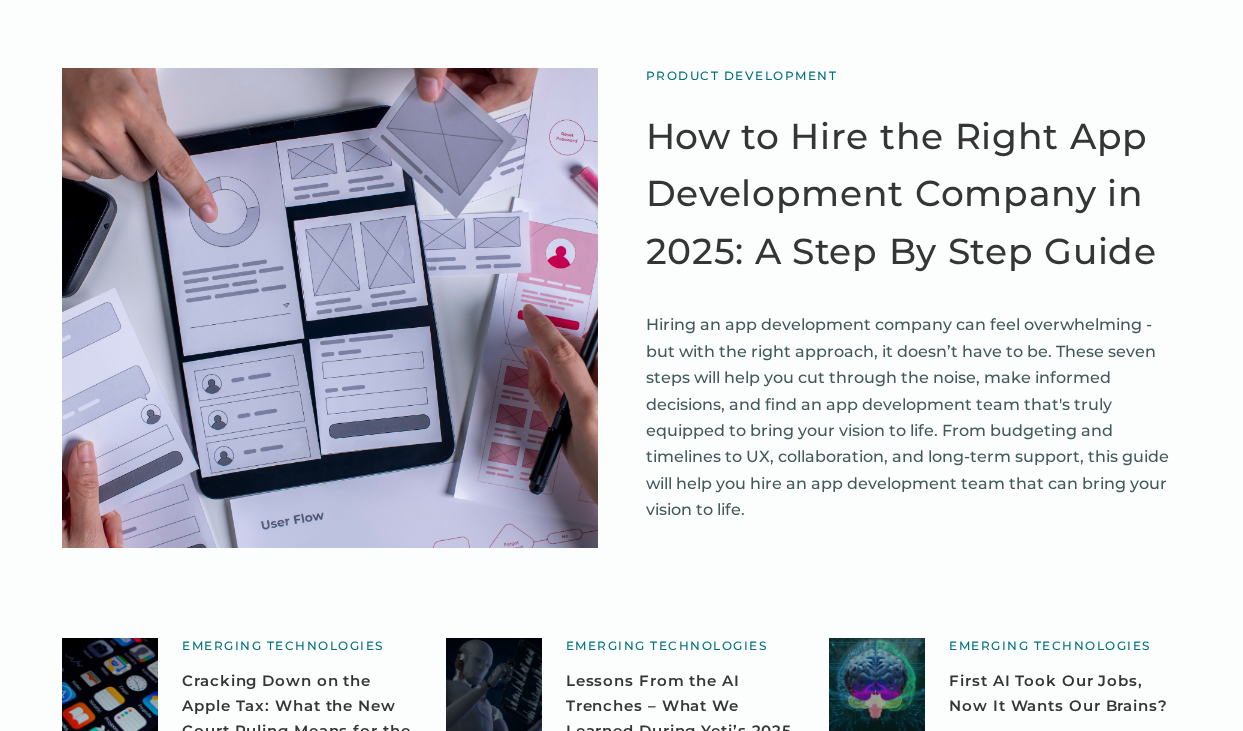 scroll, scrollTop: 0, scrollLeft: 0, axis: both 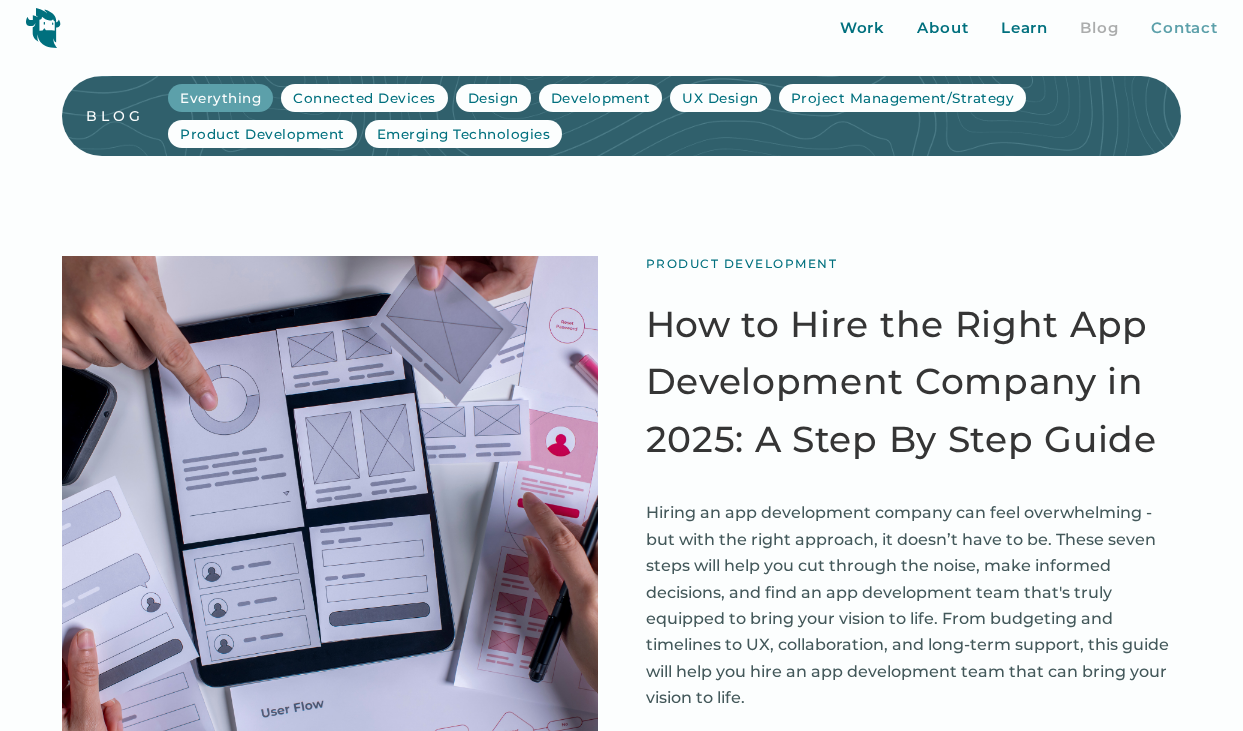 click on "Contact" at bounding box center (1184, 28) 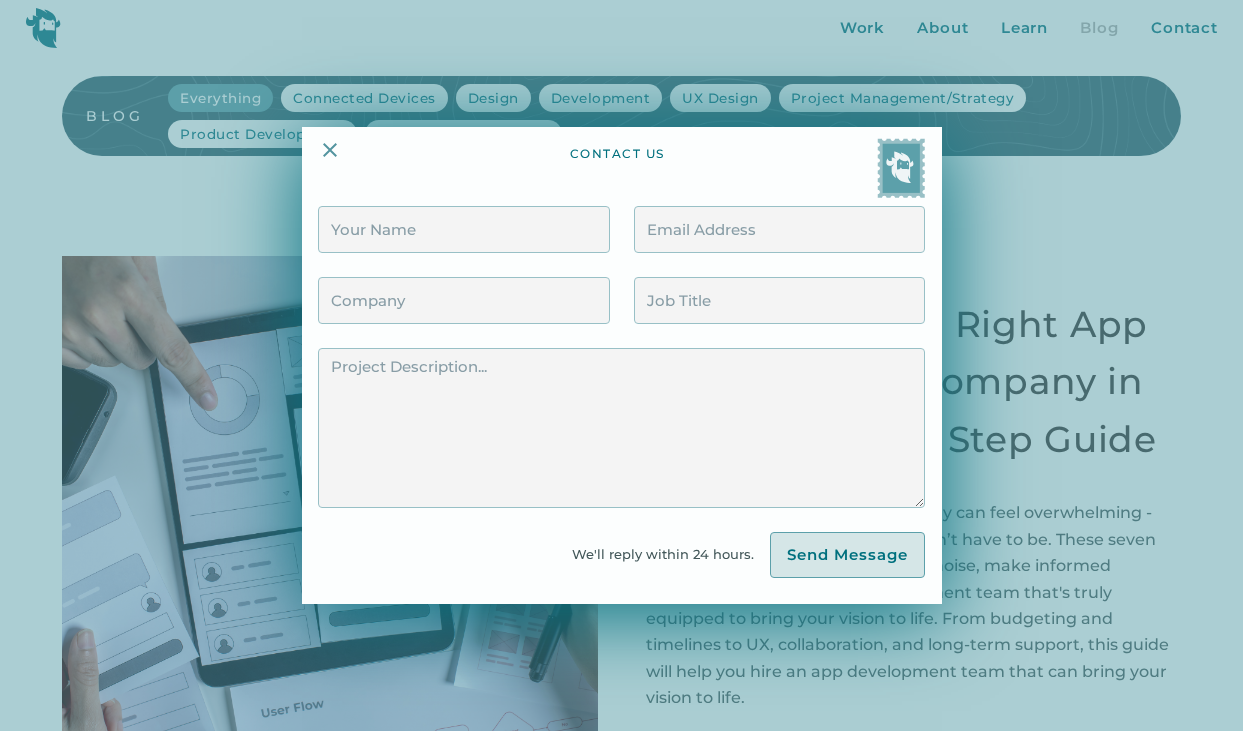 click at bounding box center [621, 365] 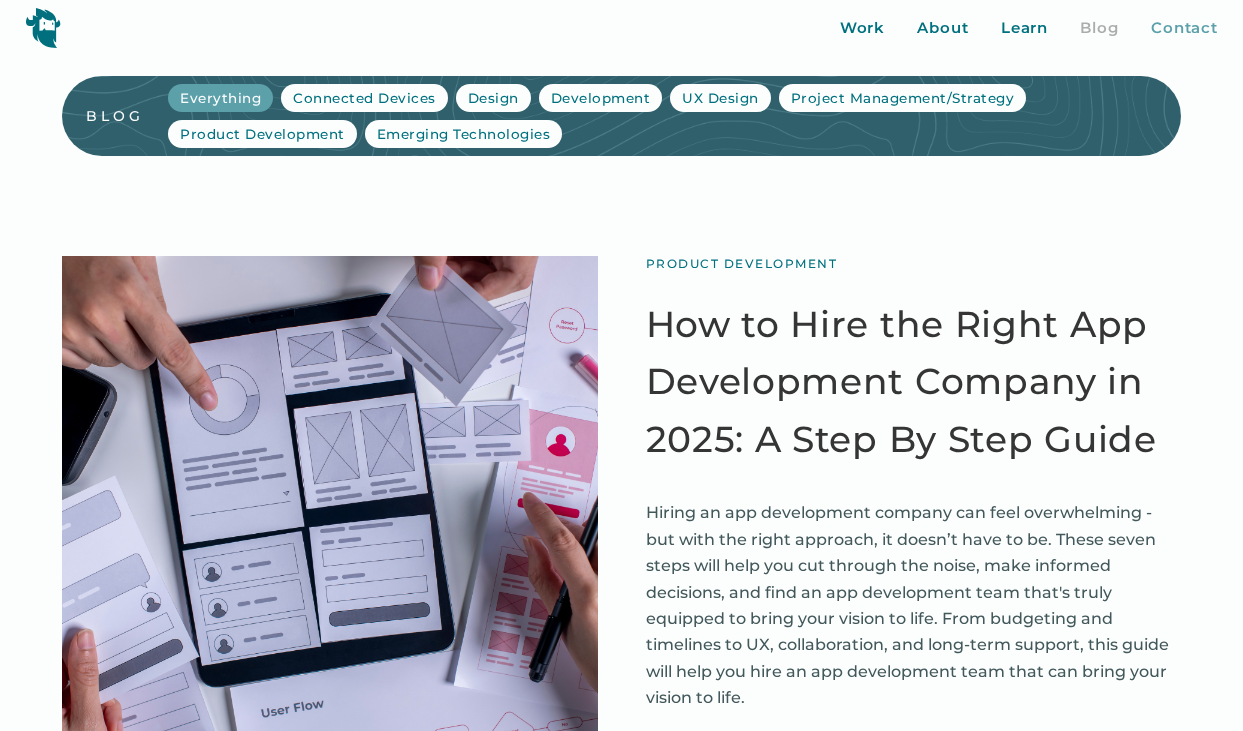 click on "Contact" at bounding box center [1184, 28] 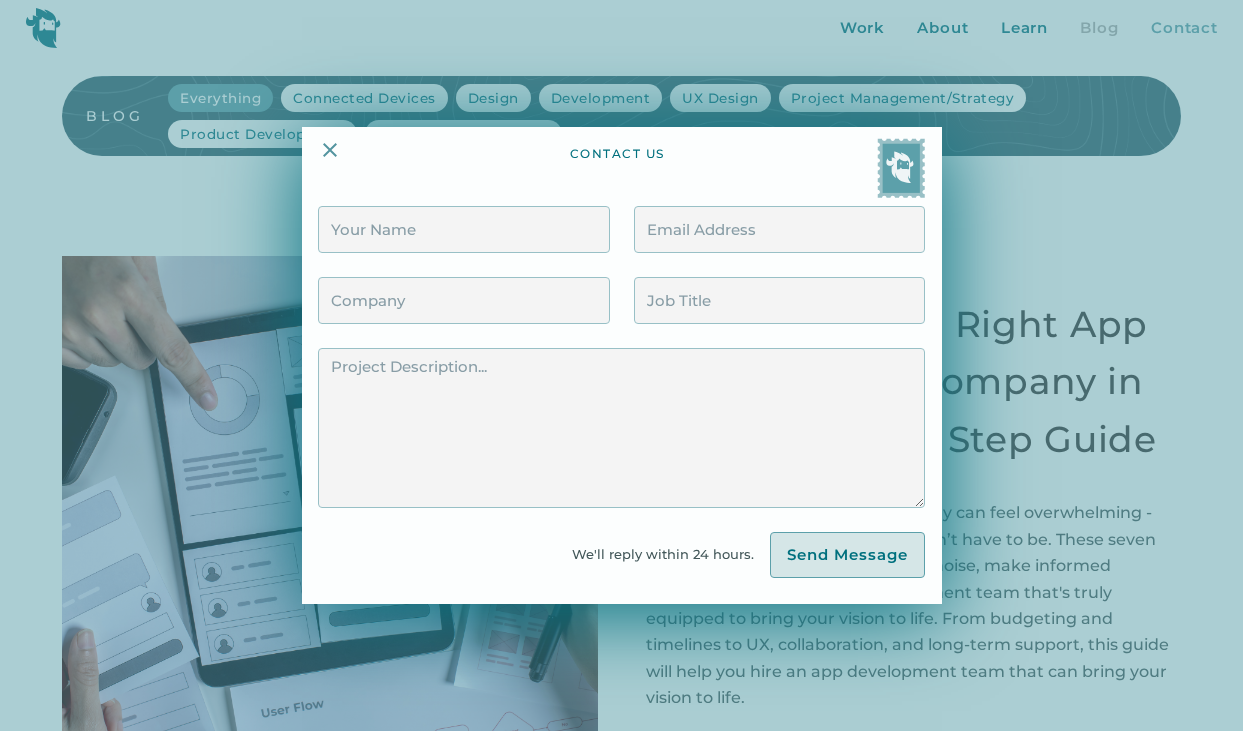 click at bounding box center (621, 365) 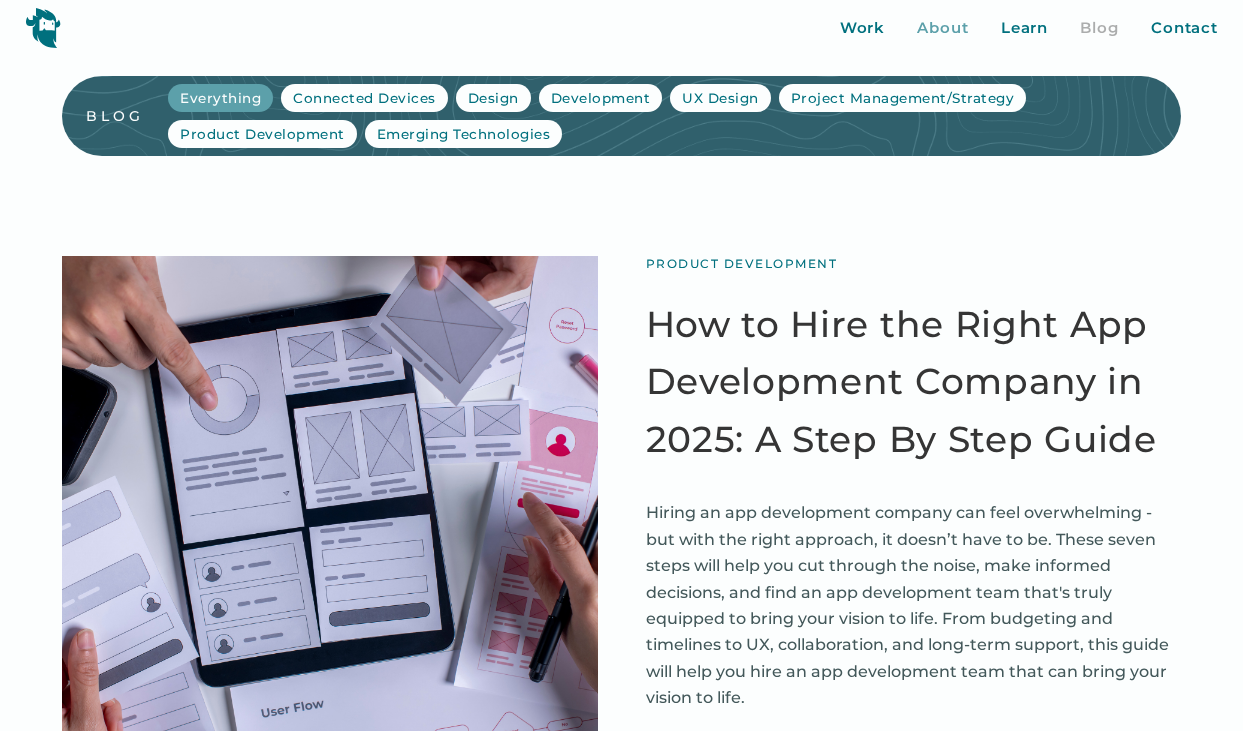 click on "About" at bounding box center (943, 28) 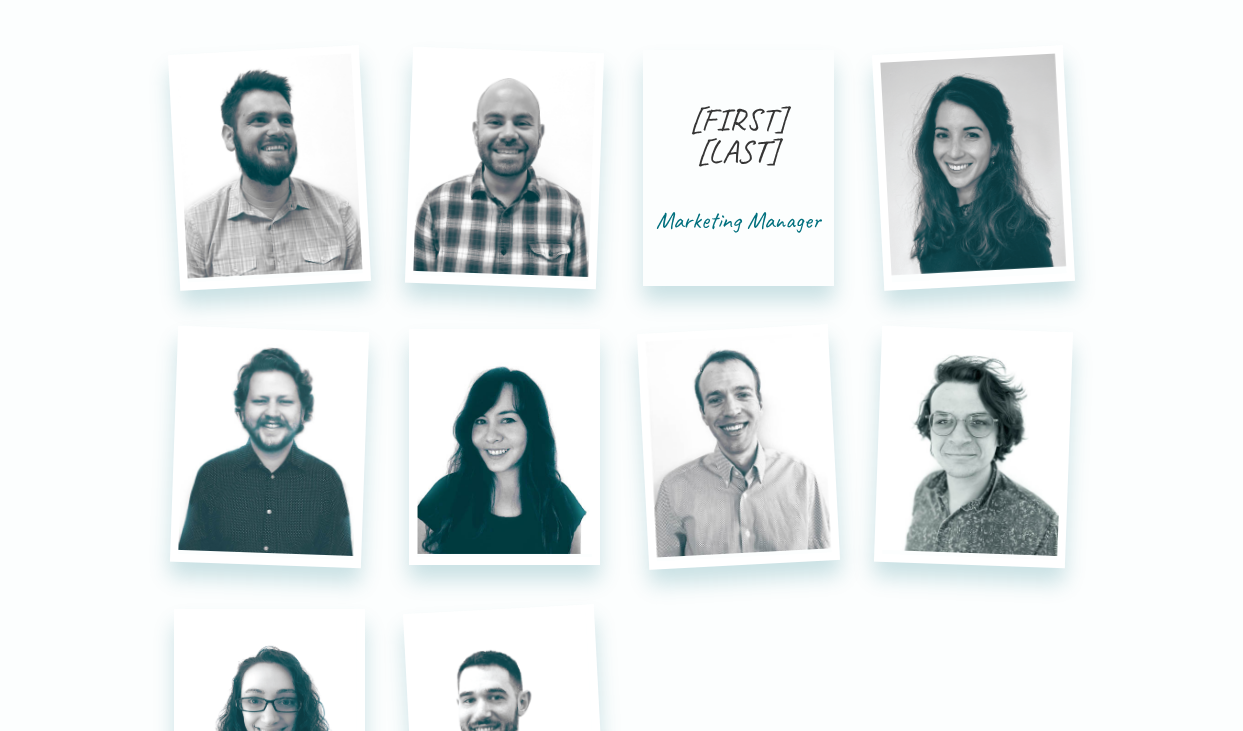scroll, scrollTop: 4856, scrollLeft: 0, axis: vertical 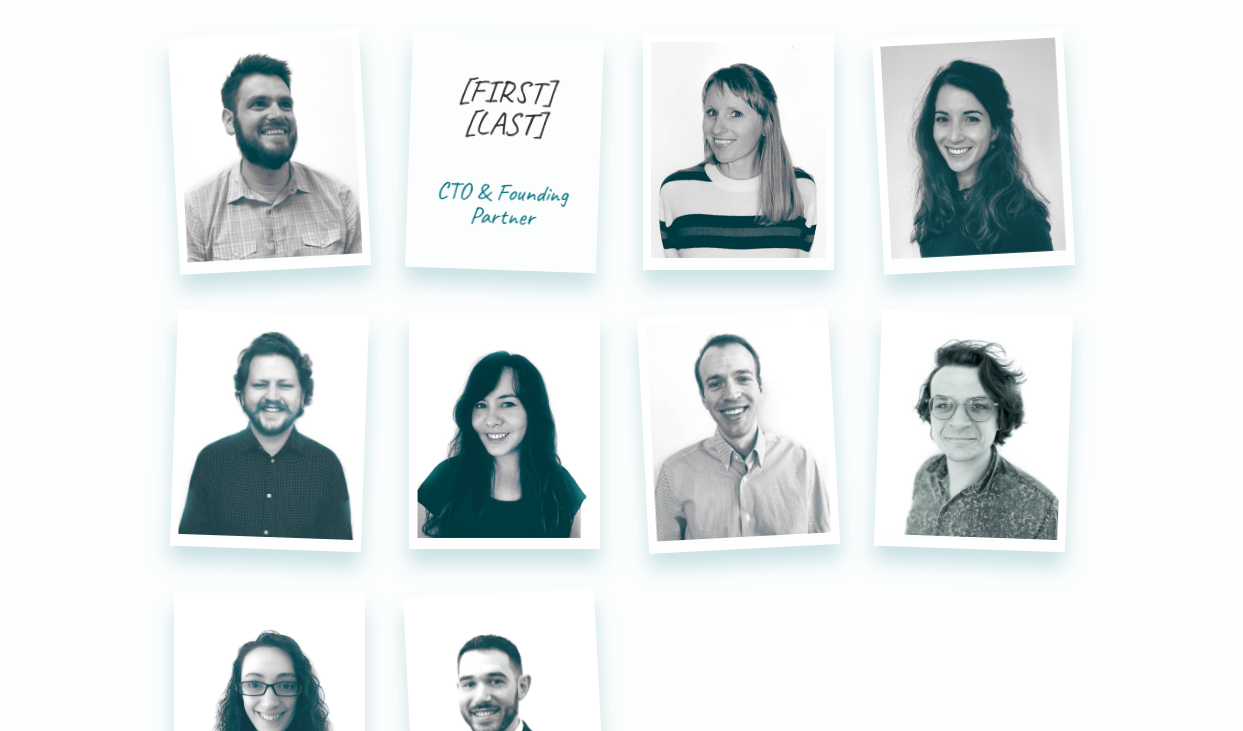 click on "CTO & Founding Partner" at bounding box center [502, 204] 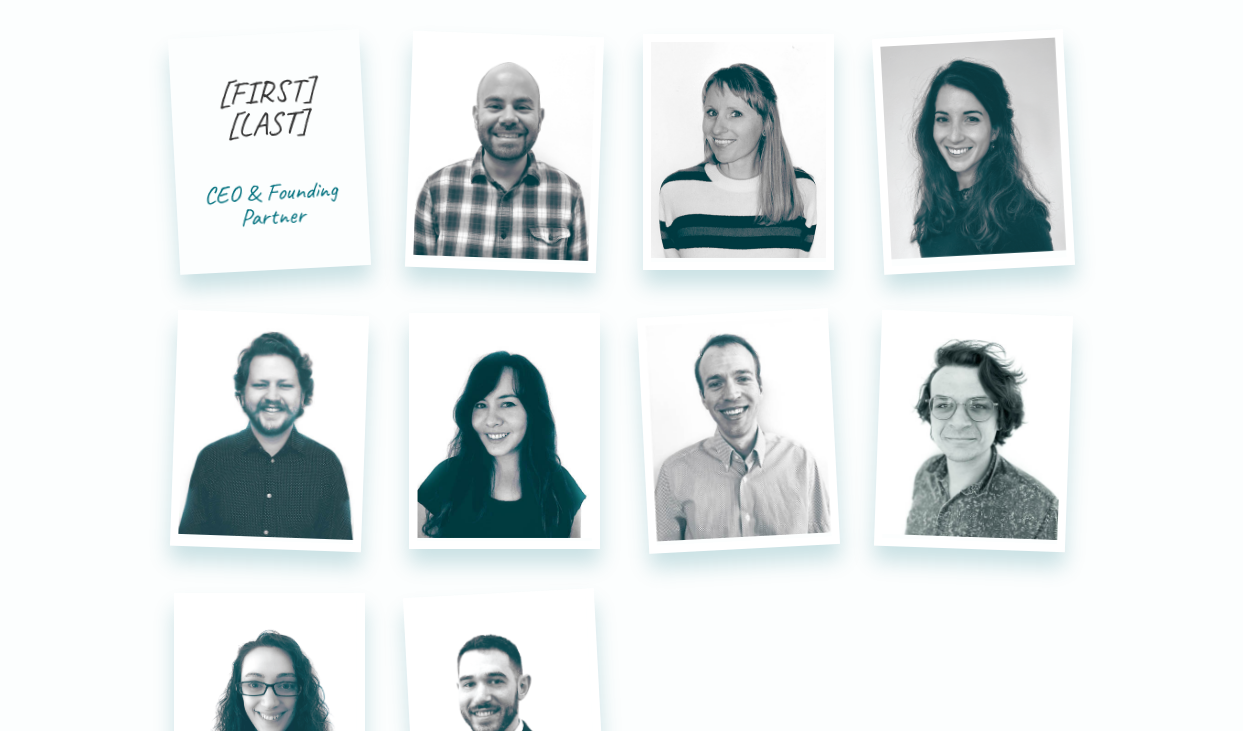 click on "CEO & Founding Partner" at bounding box center [272, 203] 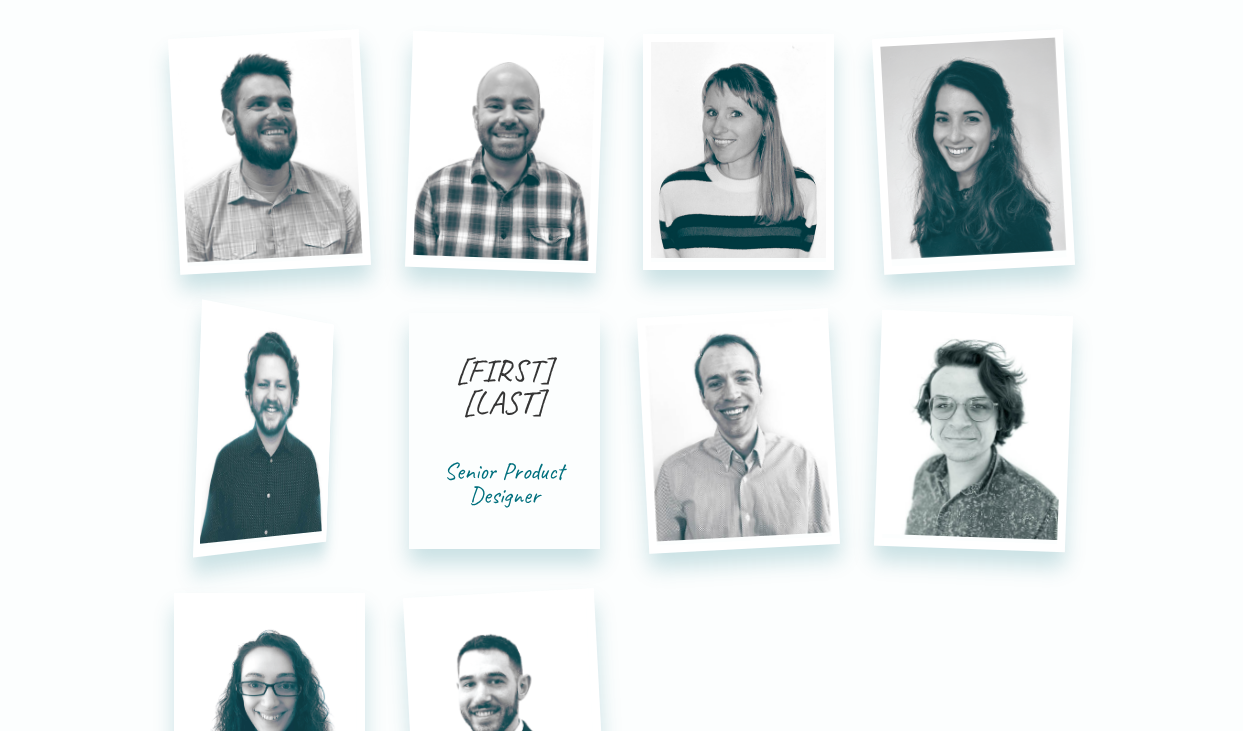 click on "Senior Product Designer" at bounding box center [504, 483] 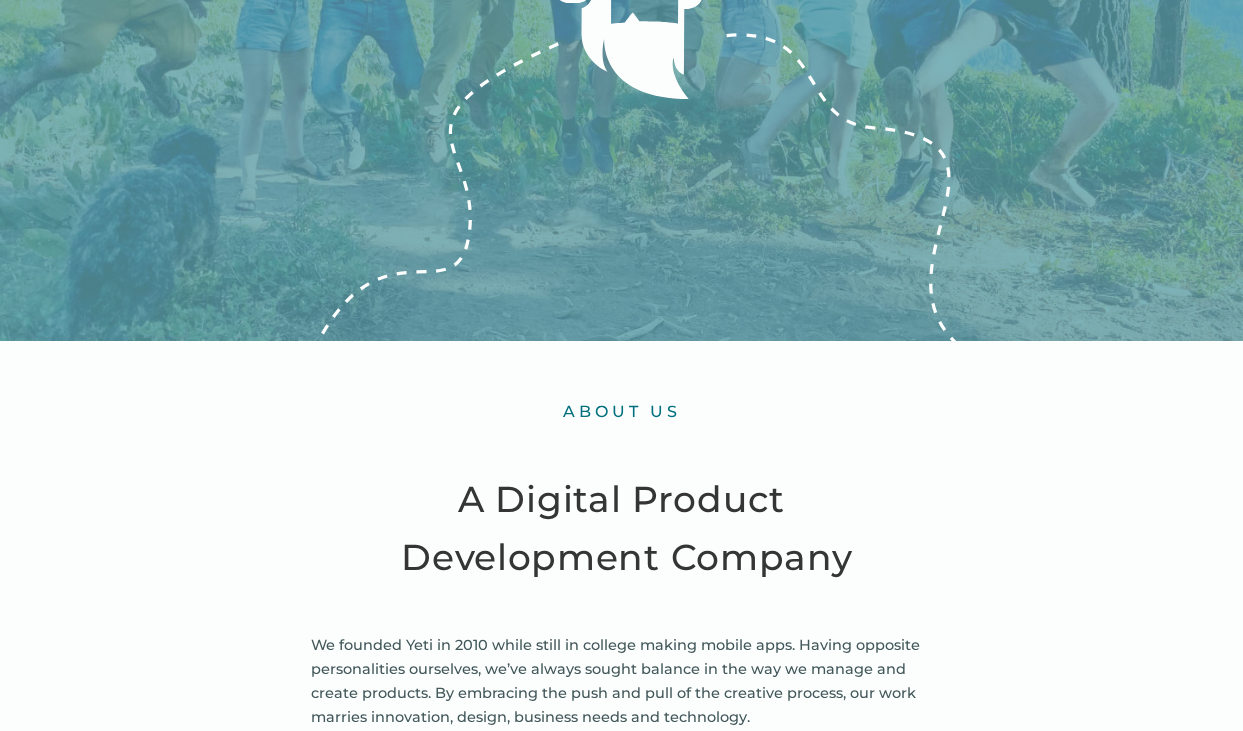 scroll, scrollTop: 0, scrollLeft: 0, axis: both 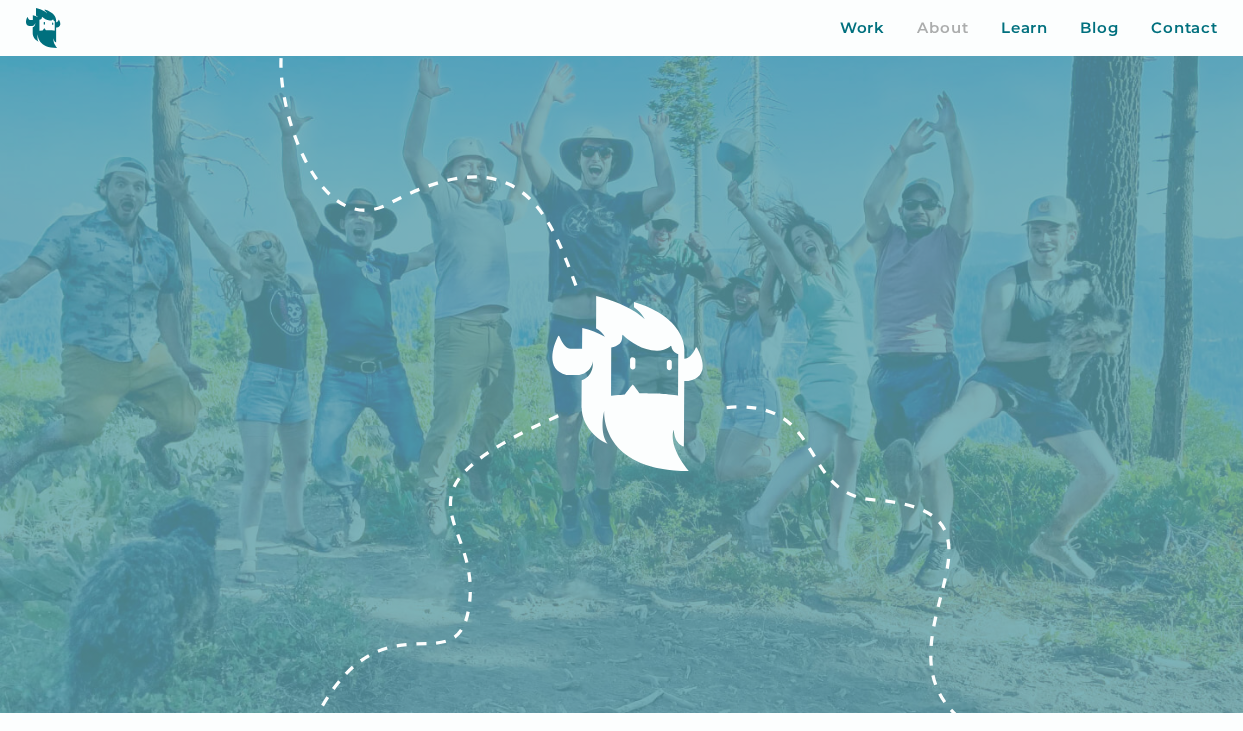 click on "Work About Learn Blog Contact Close More... Work About Learn Blog Contact Blog Press Jobs Yeti App Kit" at bounding box center [621, 28] 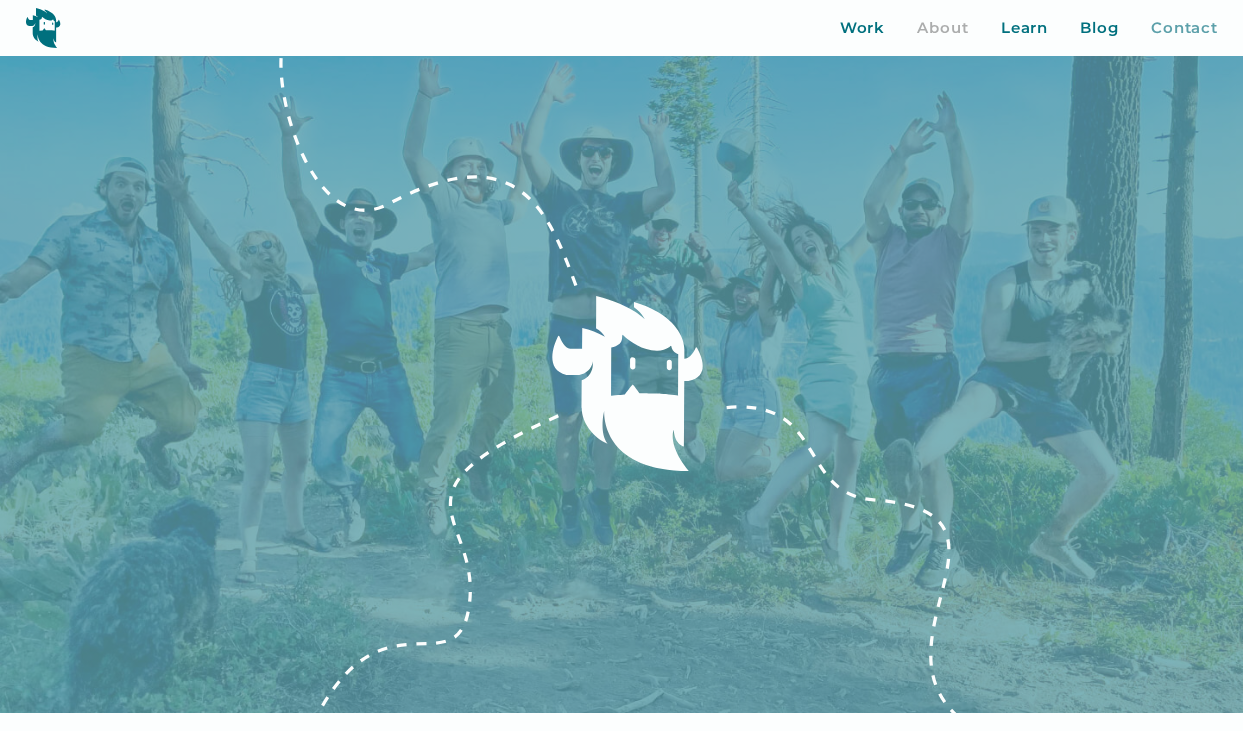 click on "Contact" at bounding box center [1184, 28] 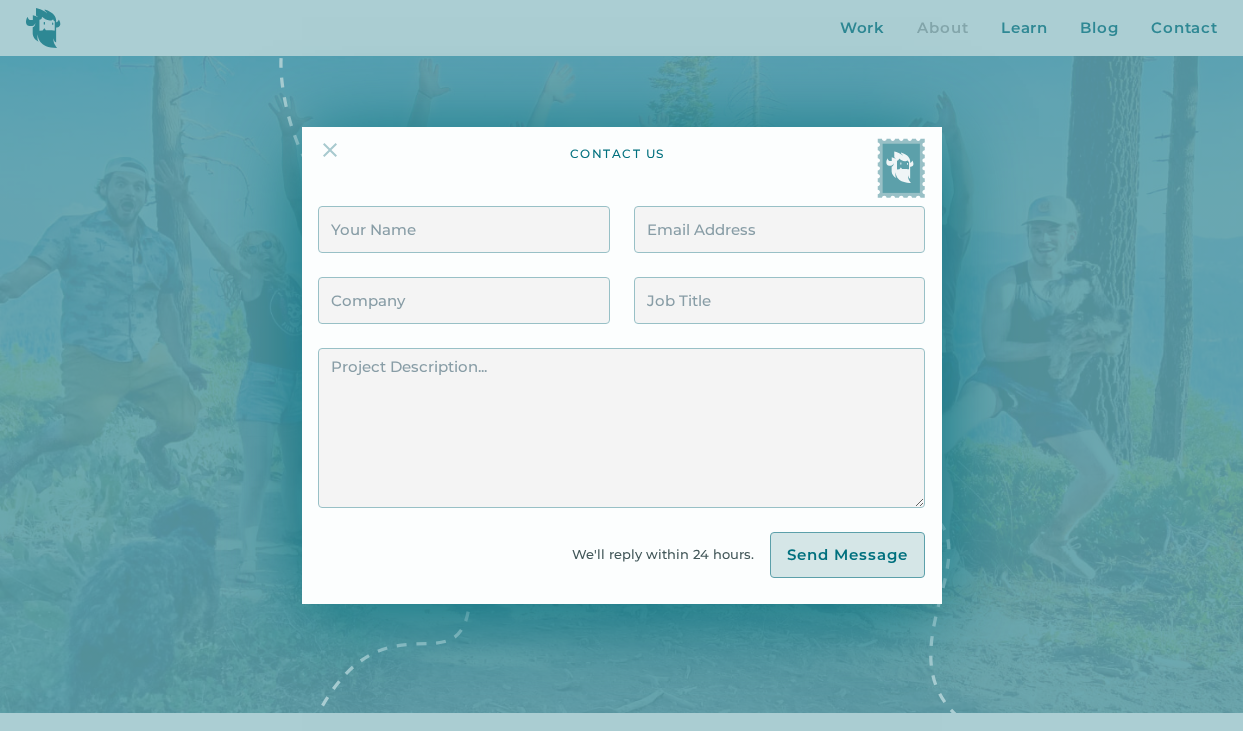click at bounding box center [330, 150] 